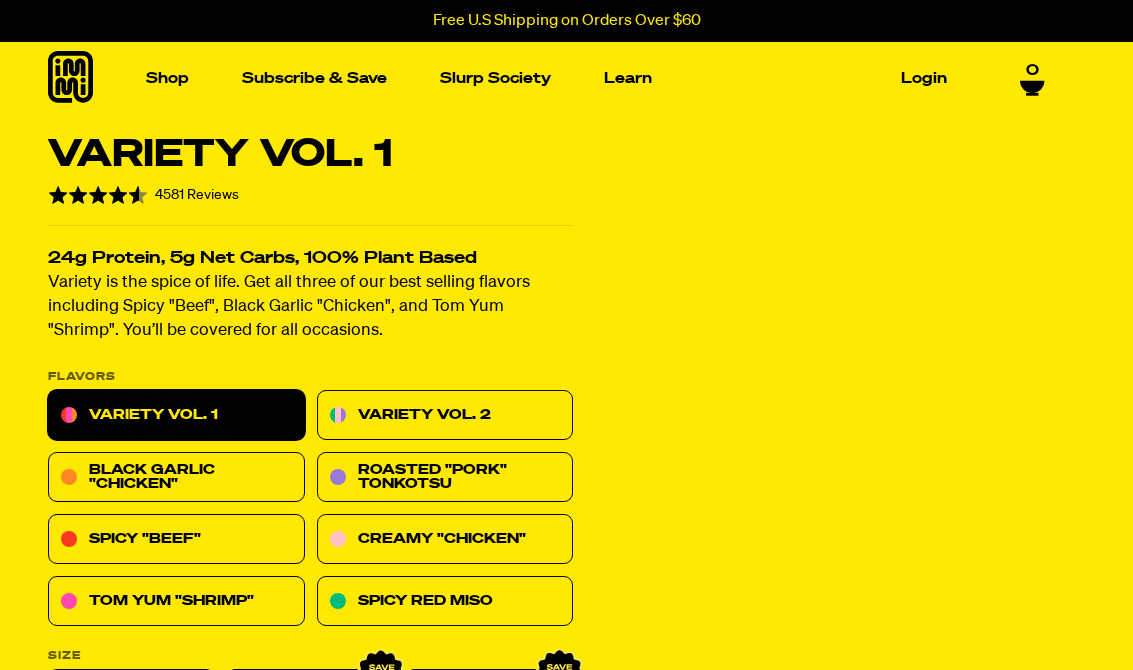 scroll, scrollTop: 0, scrollLeft: 0, axis: both 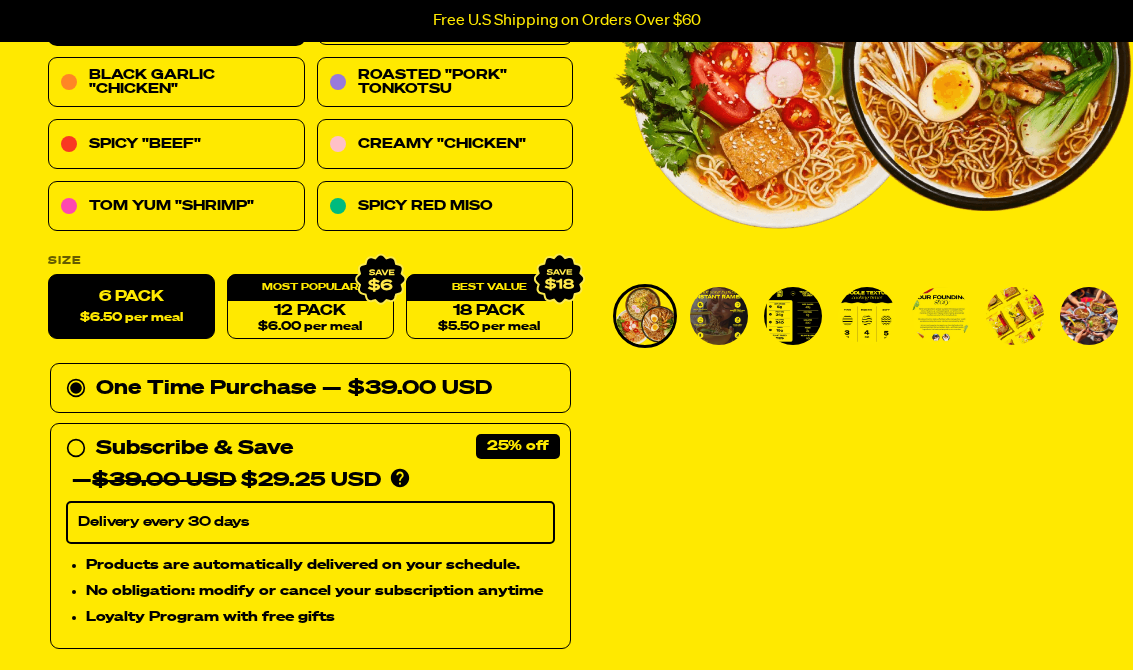 click on "$5.50 per meal" at bounding box center (489, 327) 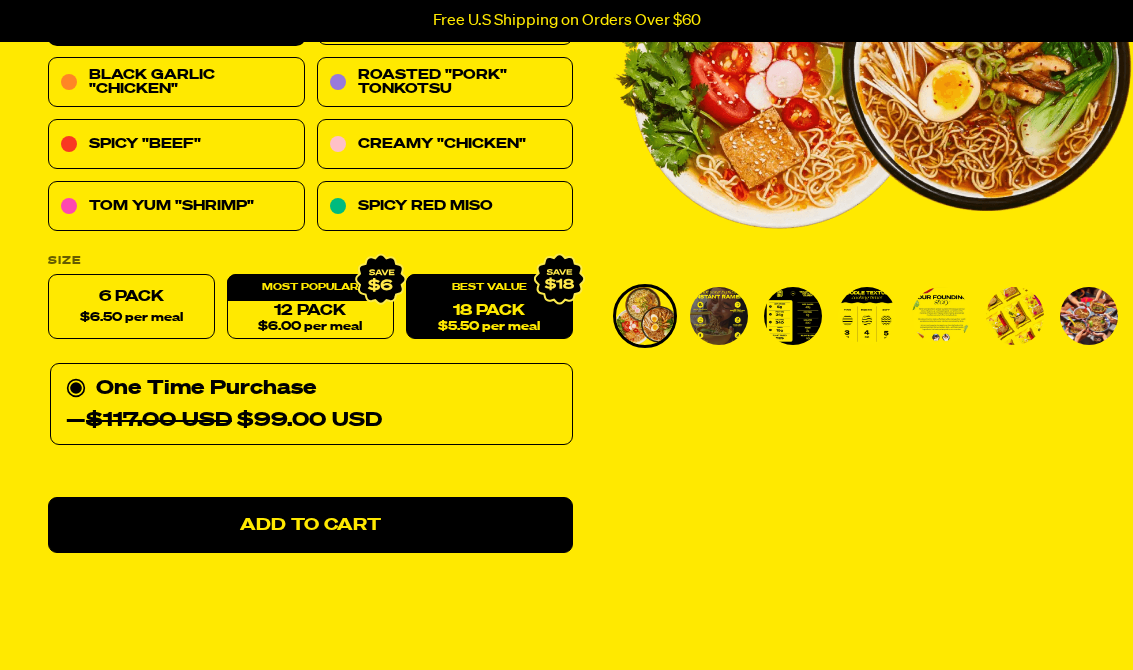 click on "12 Pack  $6.00 per meal" at bounding box center (310, 307) 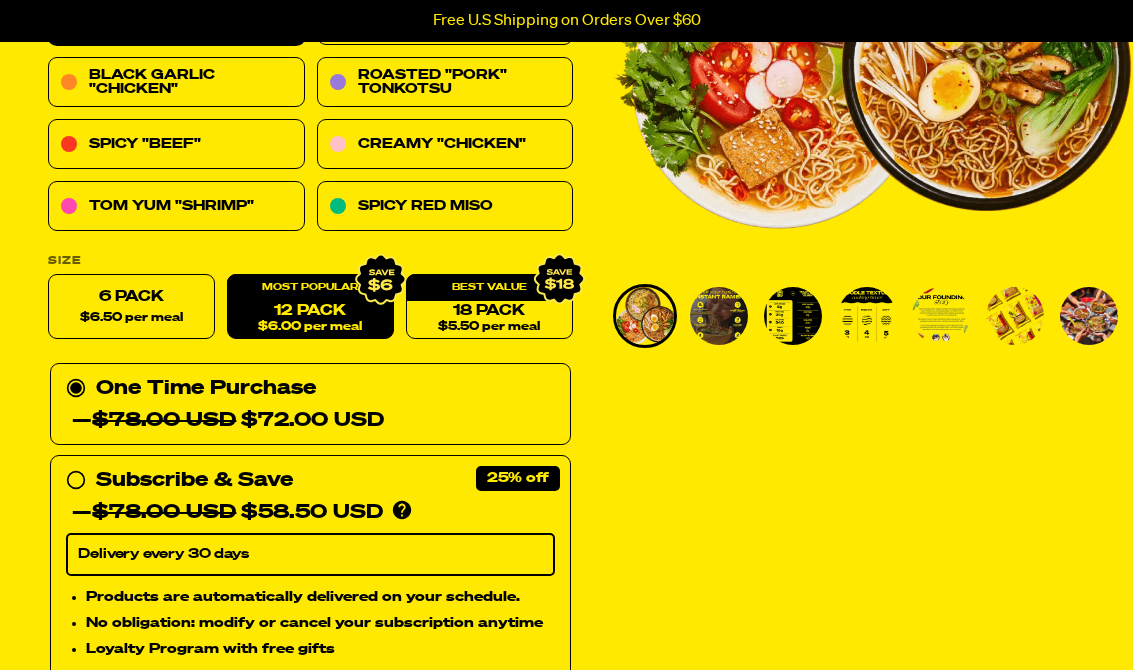 click on "6 Pack $6.50 per meal" at bounding box center [131, 307] 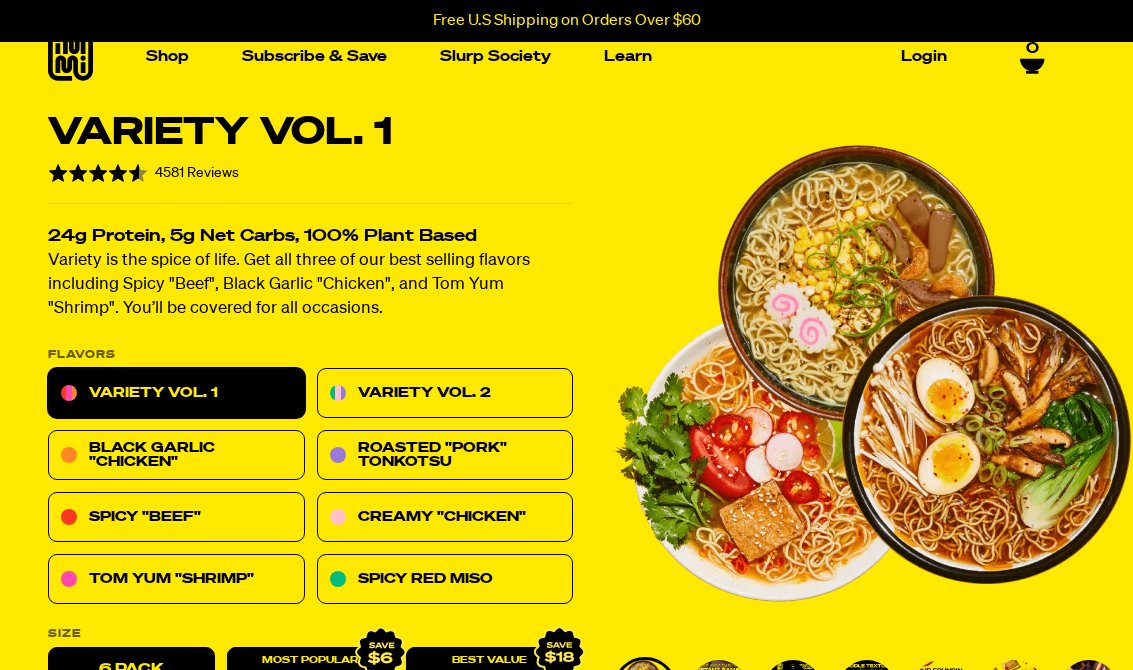 scroll, scrollTop: 0, scrollLeft: 0, axis: both 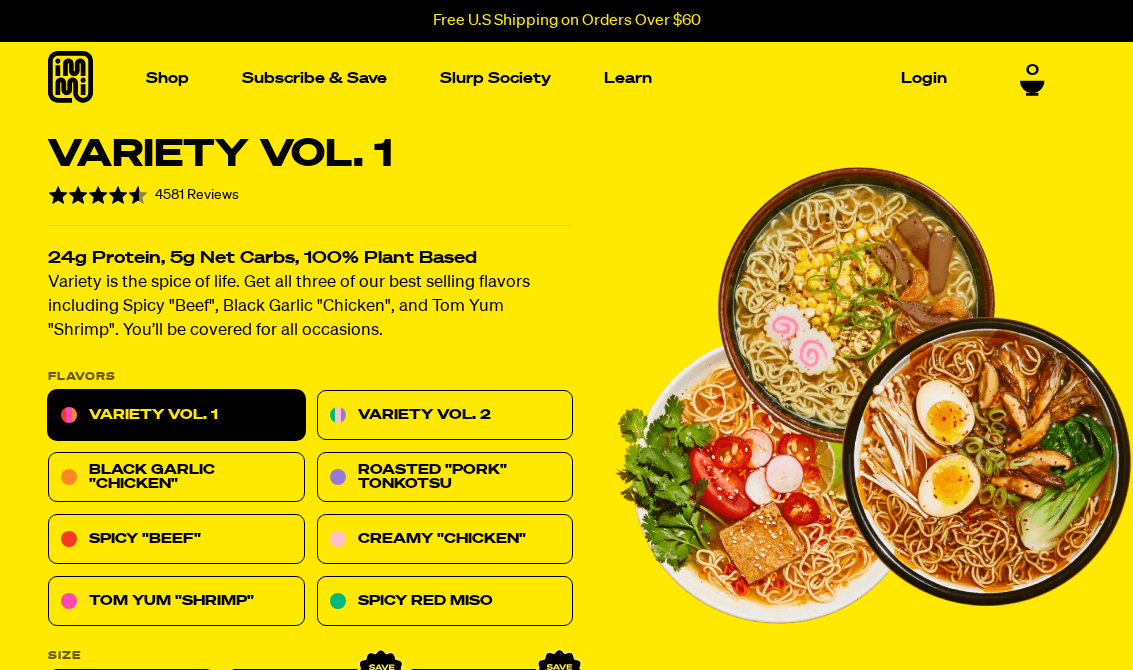 click on "Variety Vol. 2" at bounding box center [445, 416] 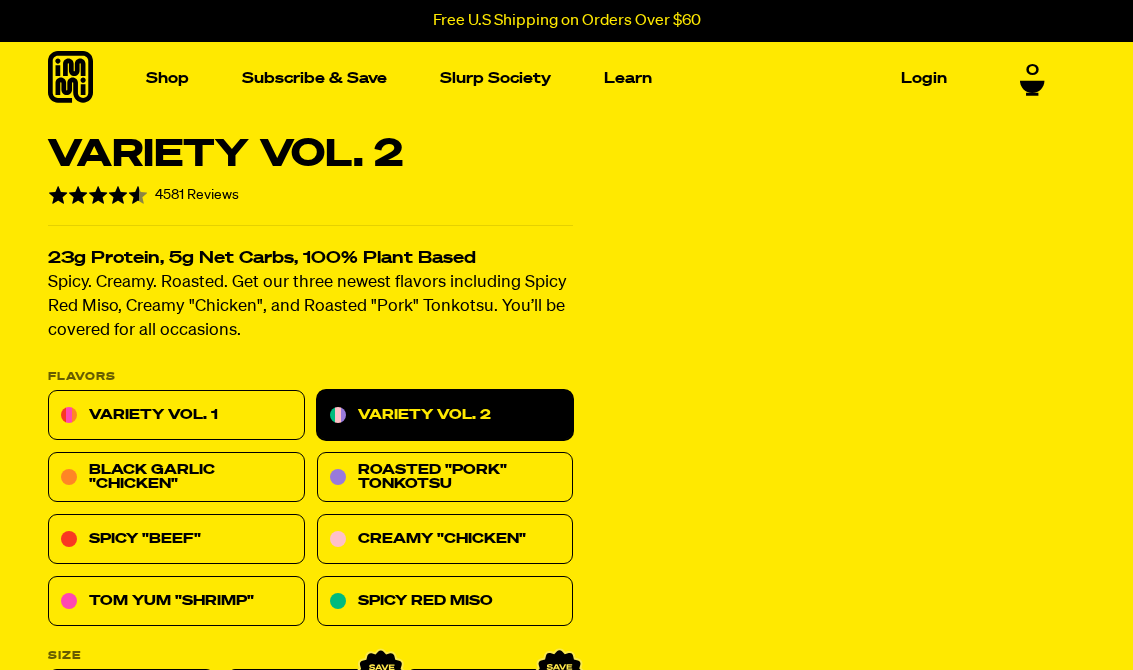 scroll, scrollTop: 0, scrollLeft: 0, axis: both 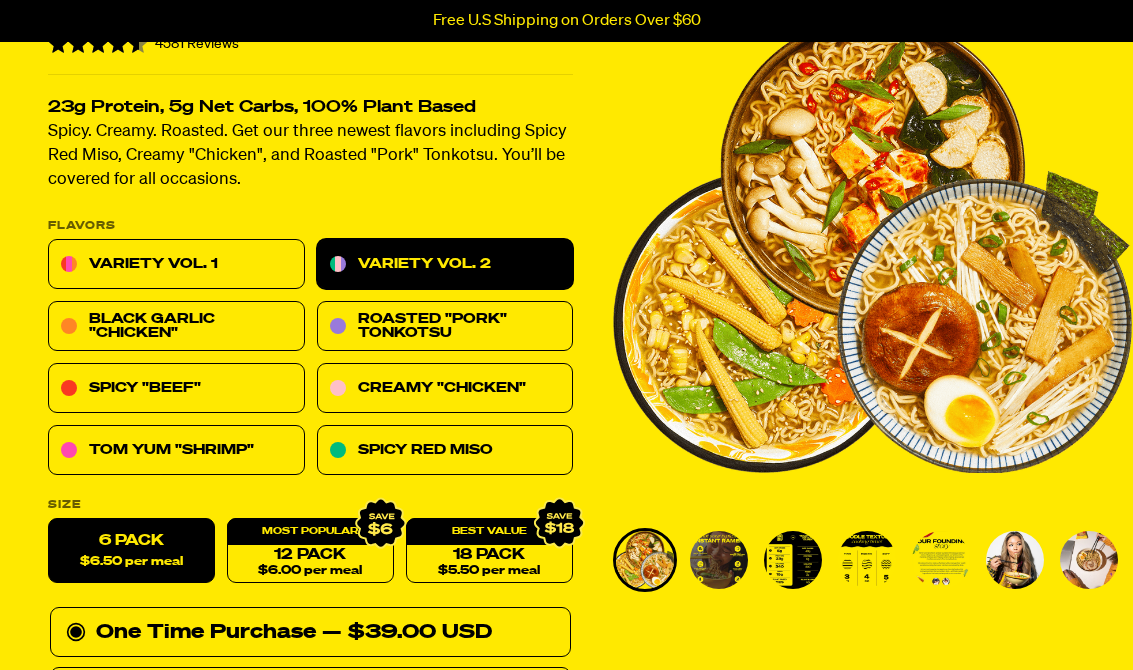 click on "Variety Vol. 2                 Rated 4.6 out of 5                 4581 Reviews   Based on 4581 reviews     Click to go to reviews           23g Protein, 5g Net Carbs, 100% Plant Based   Spicy. Creamy. Roasted. Get our three newest flavors including Spicy Red Miso, Creamy "Chicken", and Roasted "Pork" Tonkotsu. You’ll be covered for all occasions.    PLEASE NOTE: Due to global freight delays, we expect all orders to ship up to 2-3 weeks late. We sincerely apologize for this inconvenience!                  Flavors     Variety Vol. 1   Variety Vol. 2   Black Garlic "Chicken"   Roasted "Pork" Tonkotsu   Spicy "Beef"   Creamy "Chicken"   Tom Yum "Shrimp"   Spicy Red Miso       Size           6 Pack $6.50 per meal          12 Pack  $6.00 per meal            18 Pack  $5.50 per meal                      One Time Purchase   —  $117.00 USD $99.00 USD                                    One Time Purchase   — $39.00 USD                              Subscribe & Save  25%    —  $39.00 USD $29.25 USD" at bounding box center [566, 952] 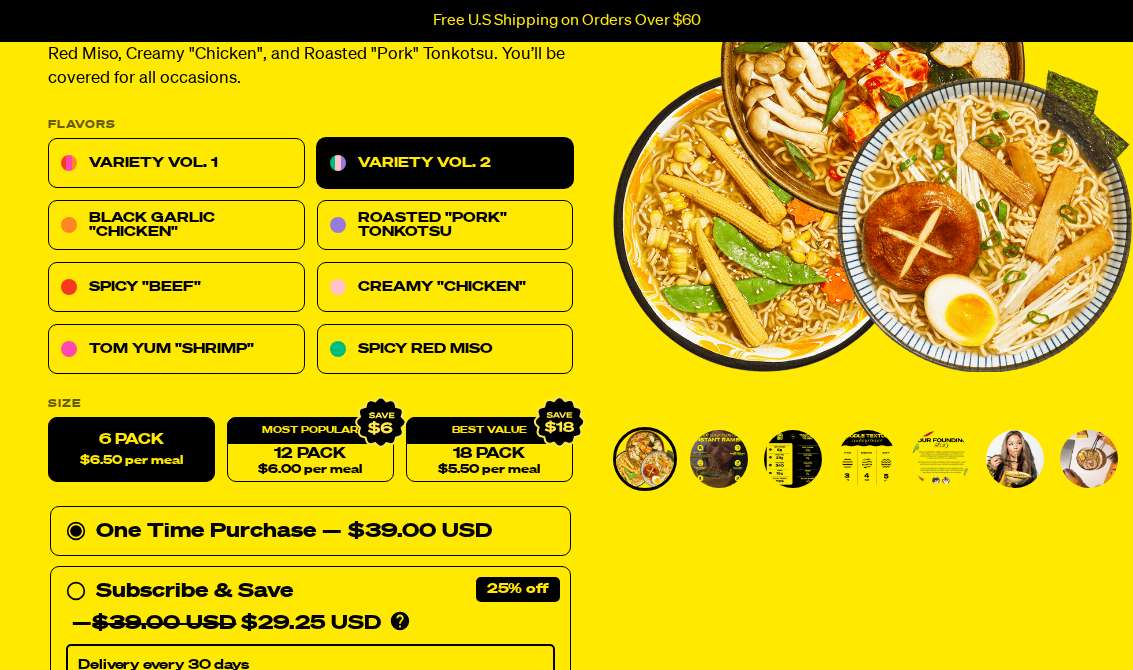 scroll, scrollTop: 252, scrollLeft: 0, axis: vertical 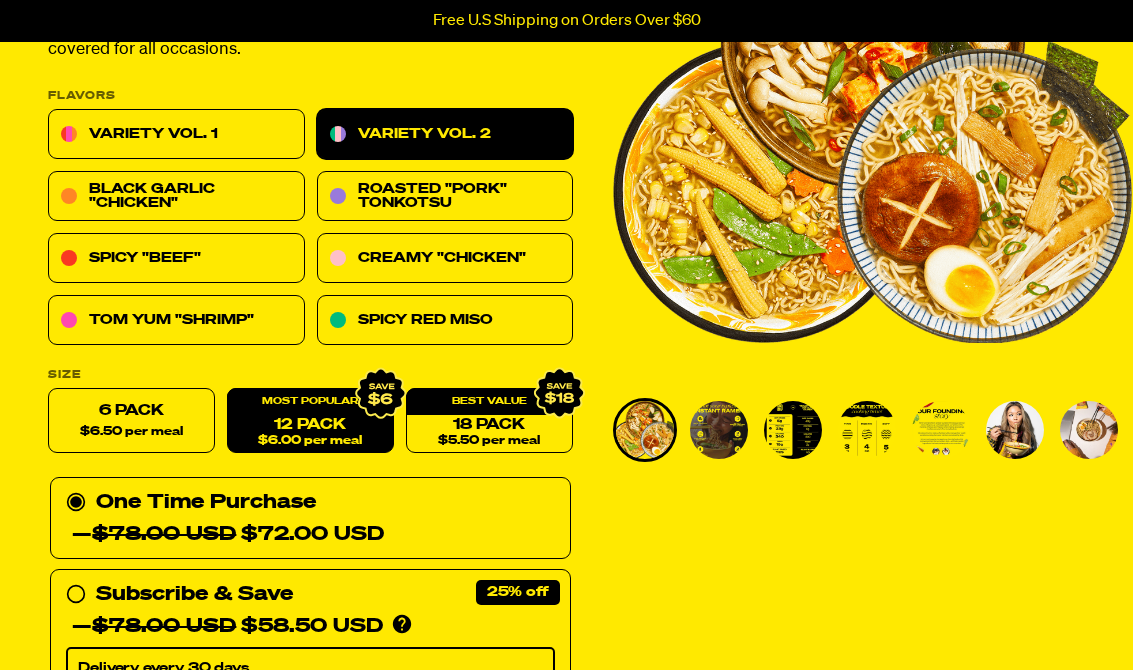 click on "Variety Vol. 1" at bounding box center [176, 135] 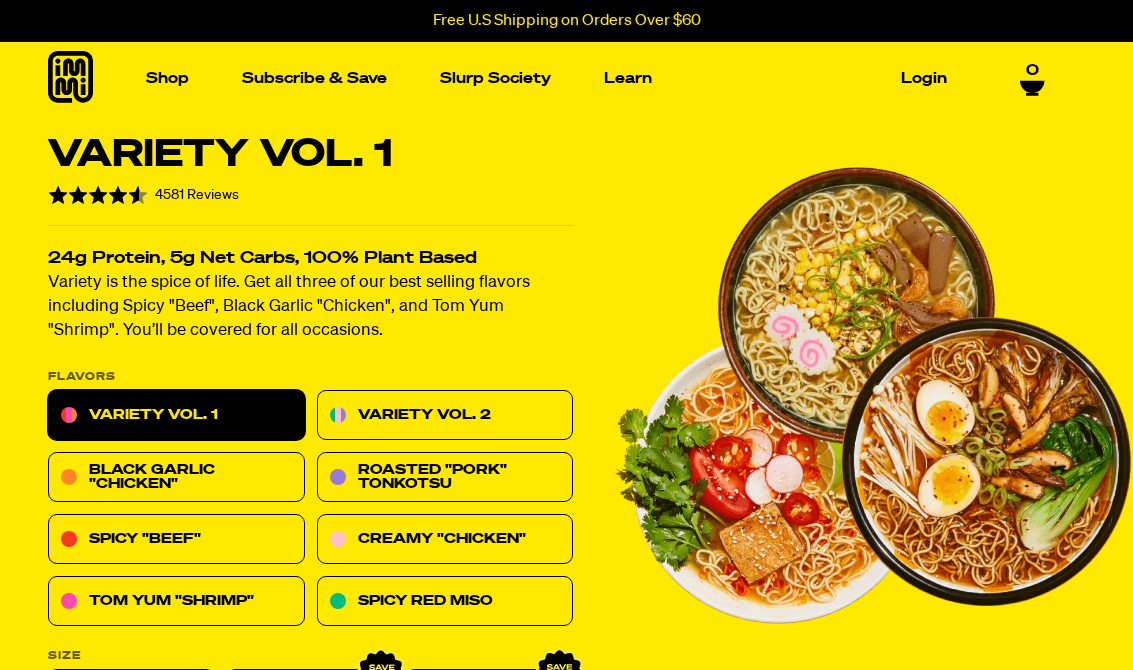 scroll, scrollTop: 0, scrollLeft: 0, axis: both 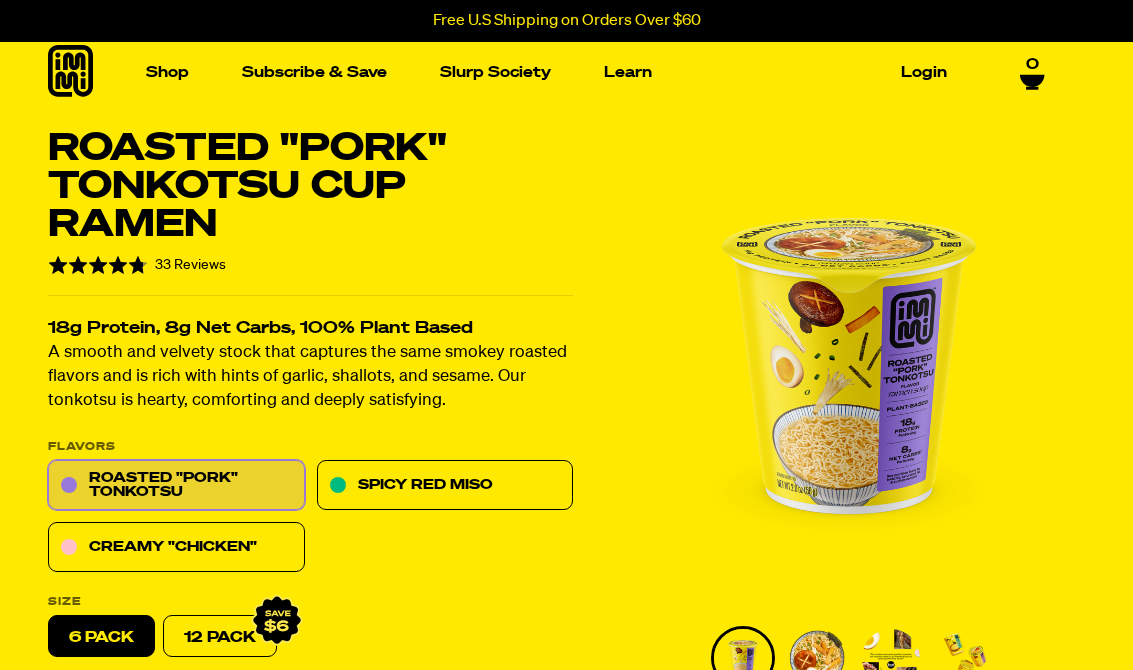 click at bounding box center [707, 254] 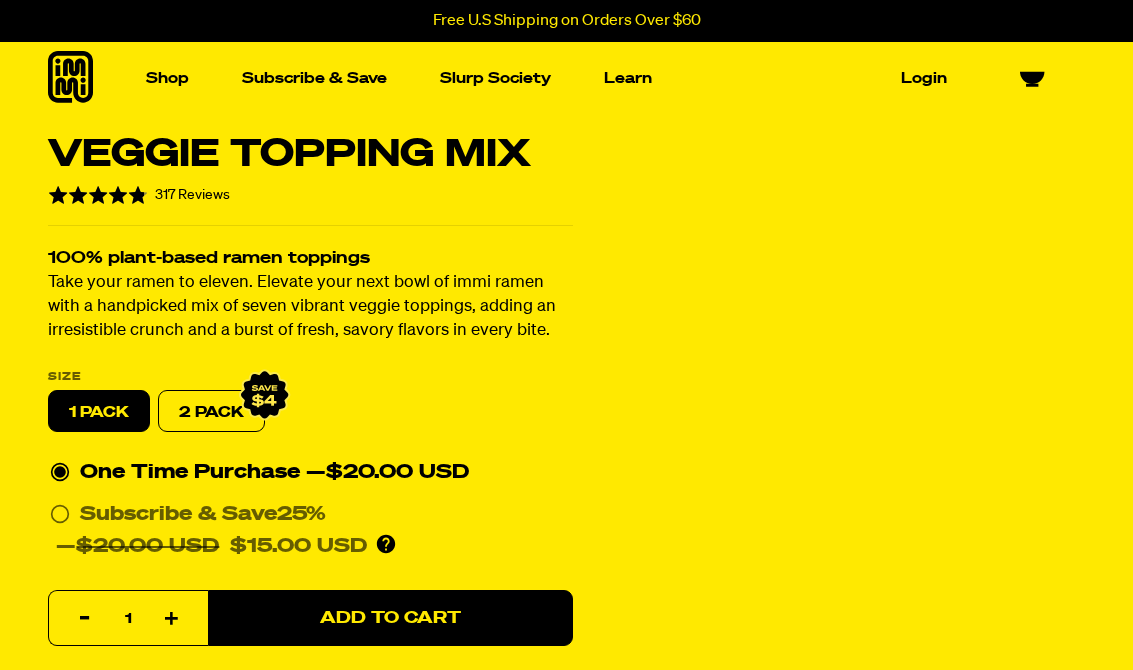 scroll, scrollTop: 0, scrollLeft: 0, axis: both 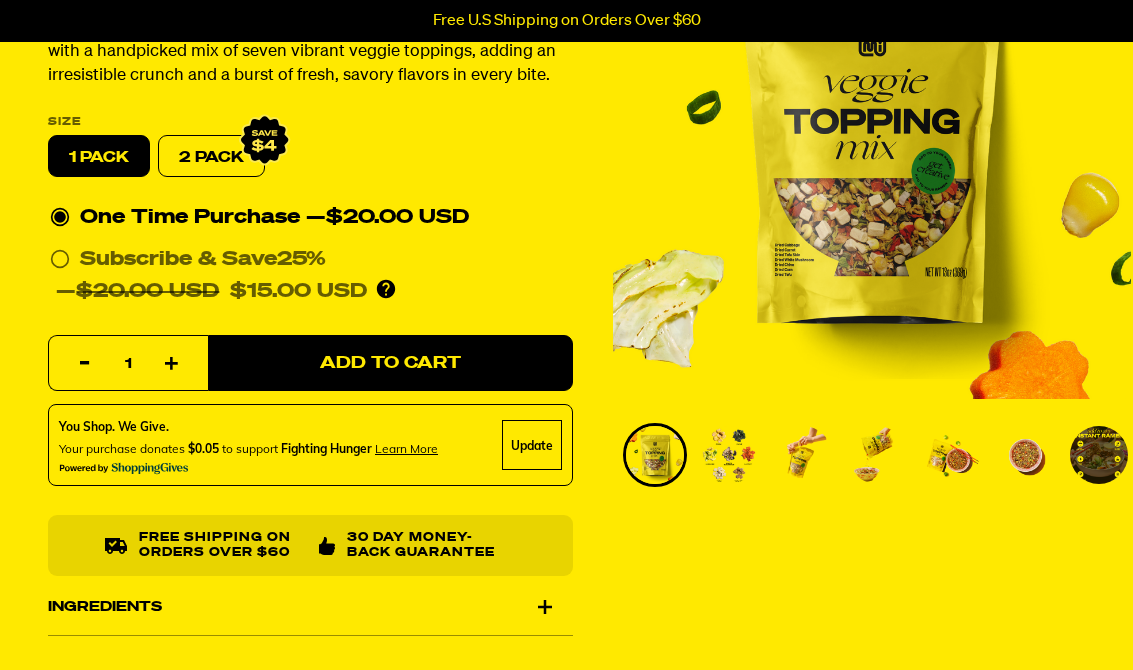 click on "Add to Cart" at bounding box center (390, 363) 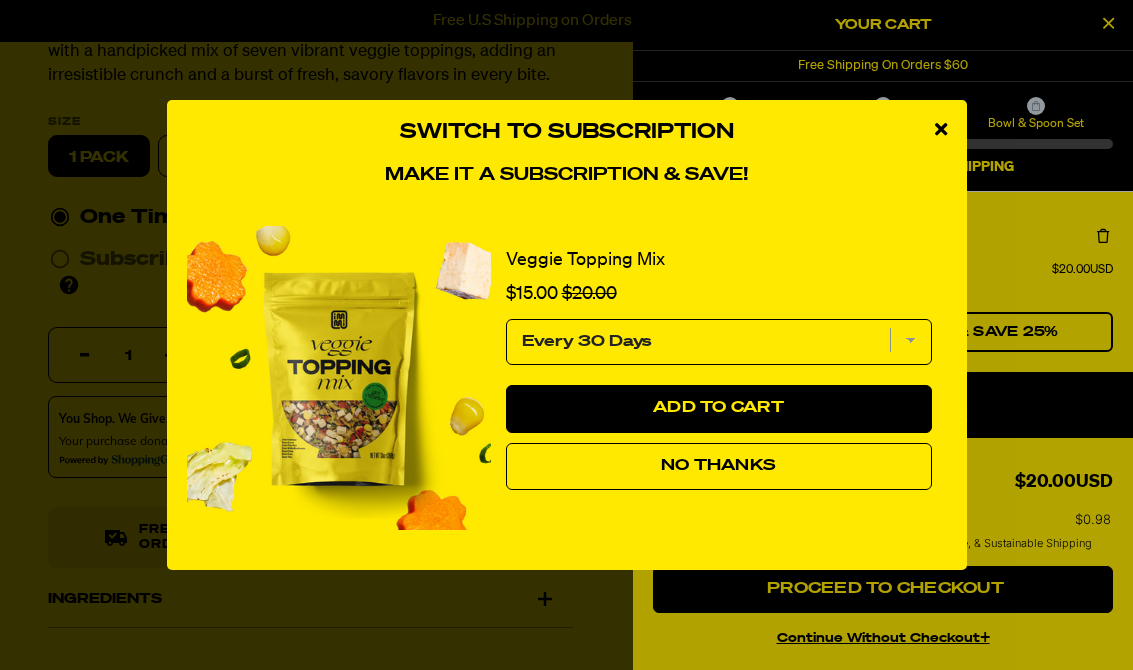 click on "No Thanks" at bounding box center [719, 467] 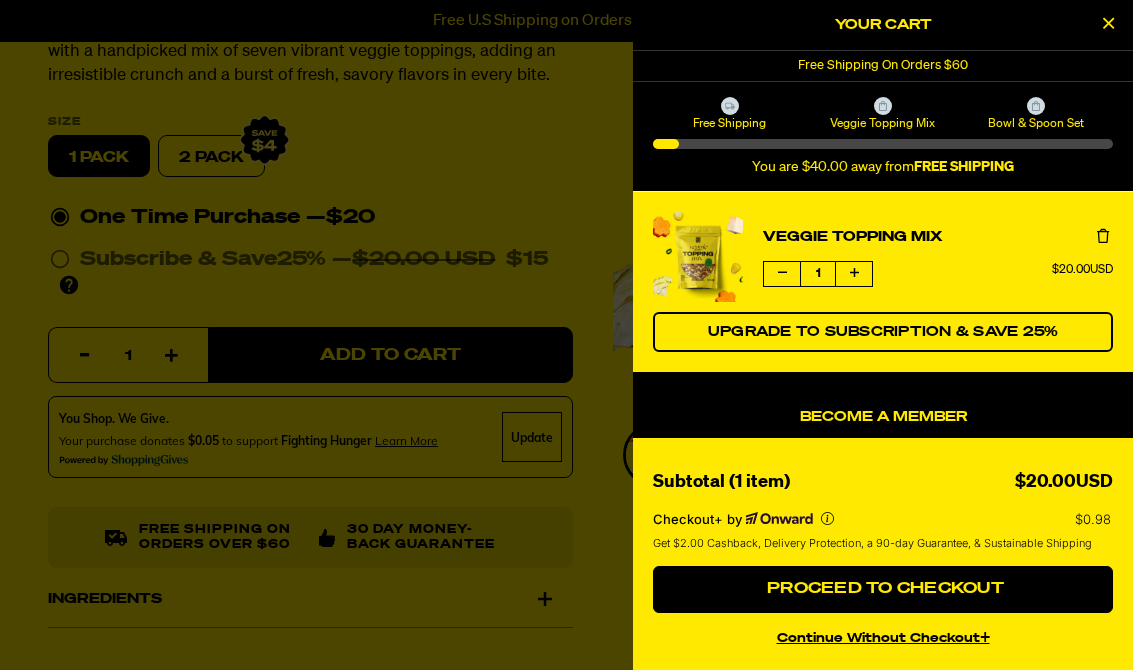click at bounding box center [566, 335] 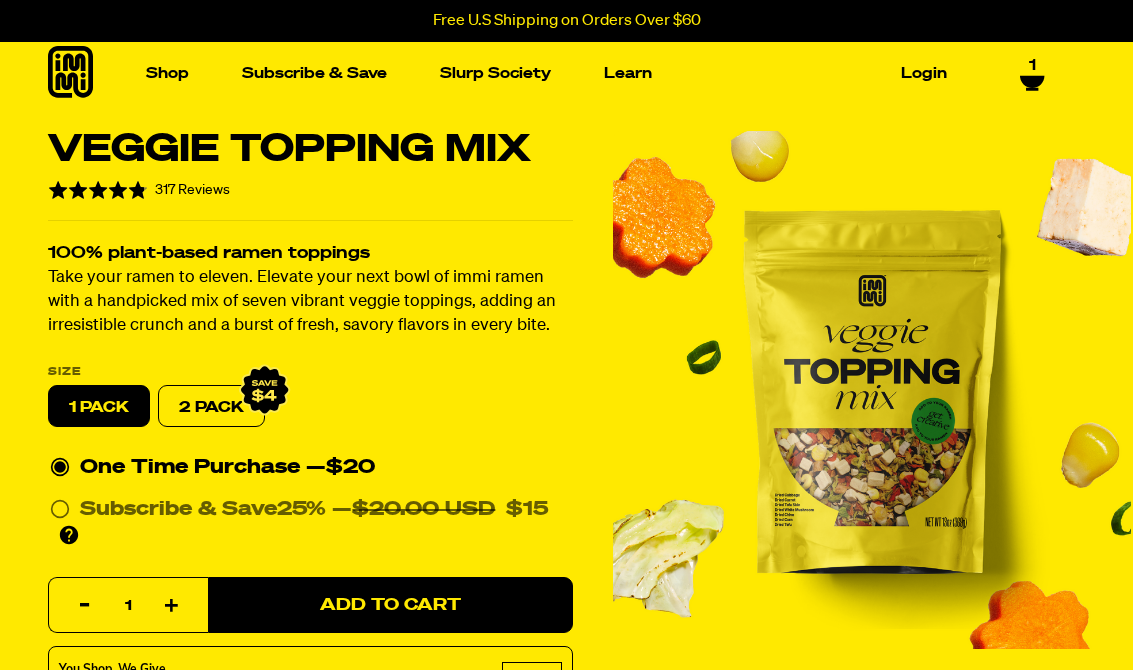 scroll, scrollTop: 0, scrollLeft: 0, axis: both 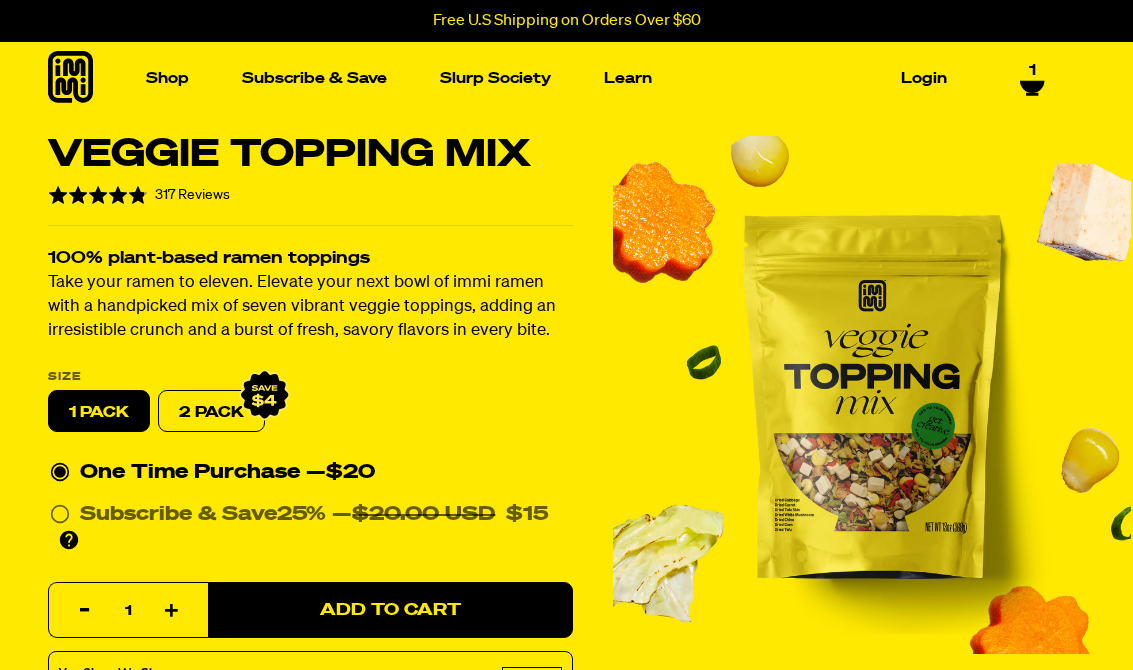 click at bounding box center (987, 260) 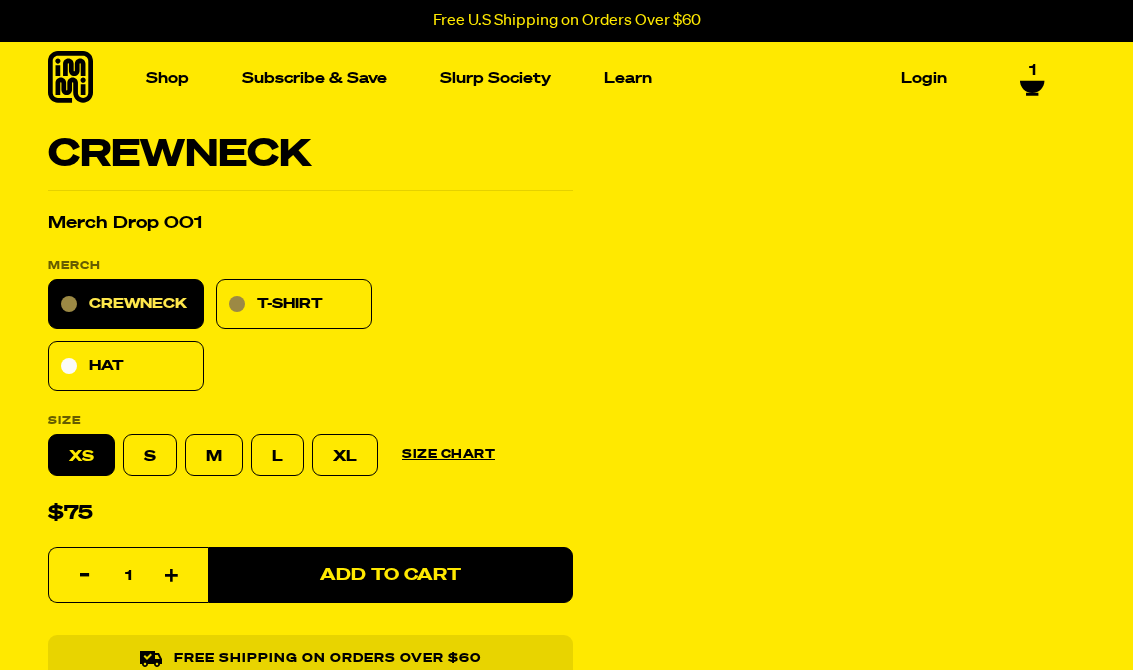 scroll, scrollTop: 0, scrollLeft: 0, axis: both 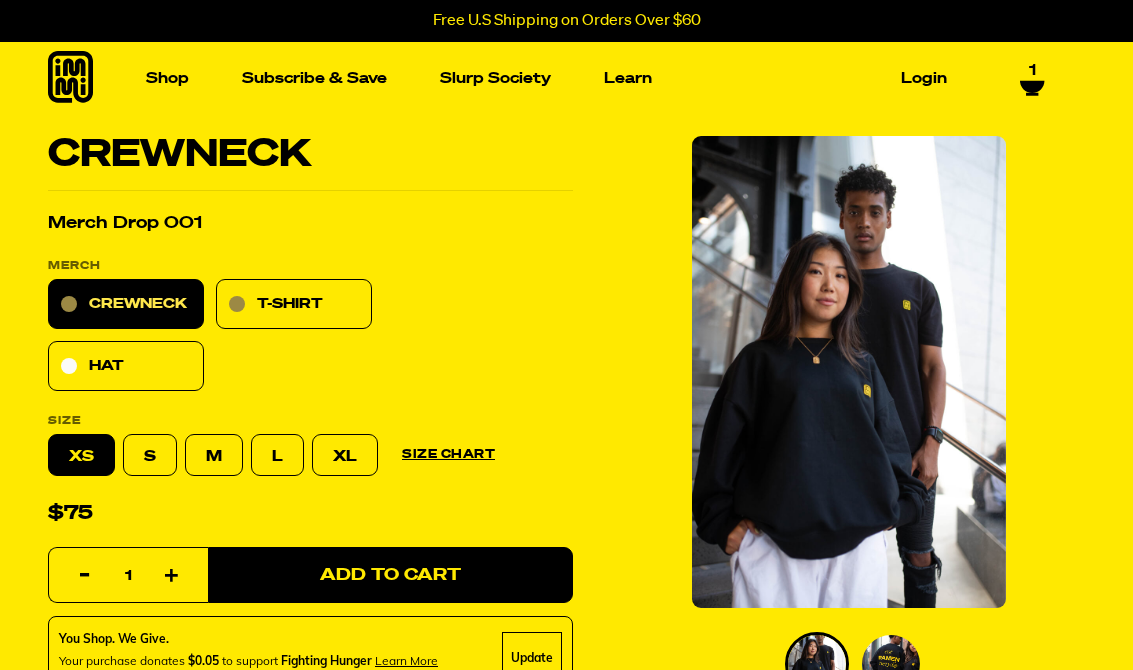 click at bounding box center [145, 260] 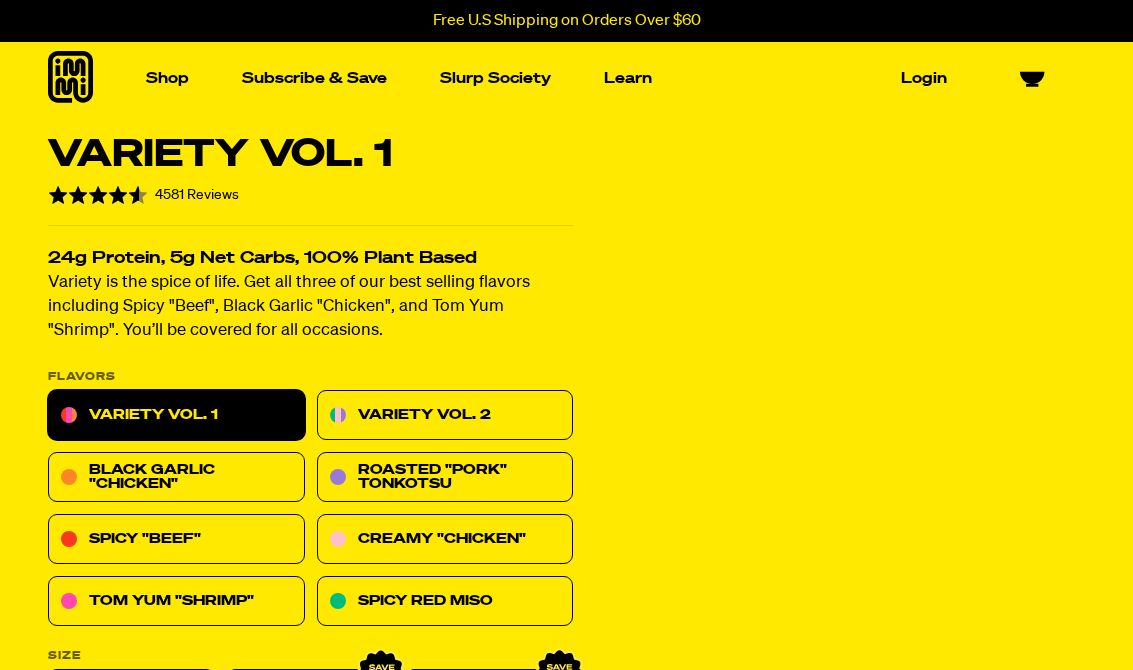 scroll, scrollTop: 0, scrollLeft: 0, axis: both 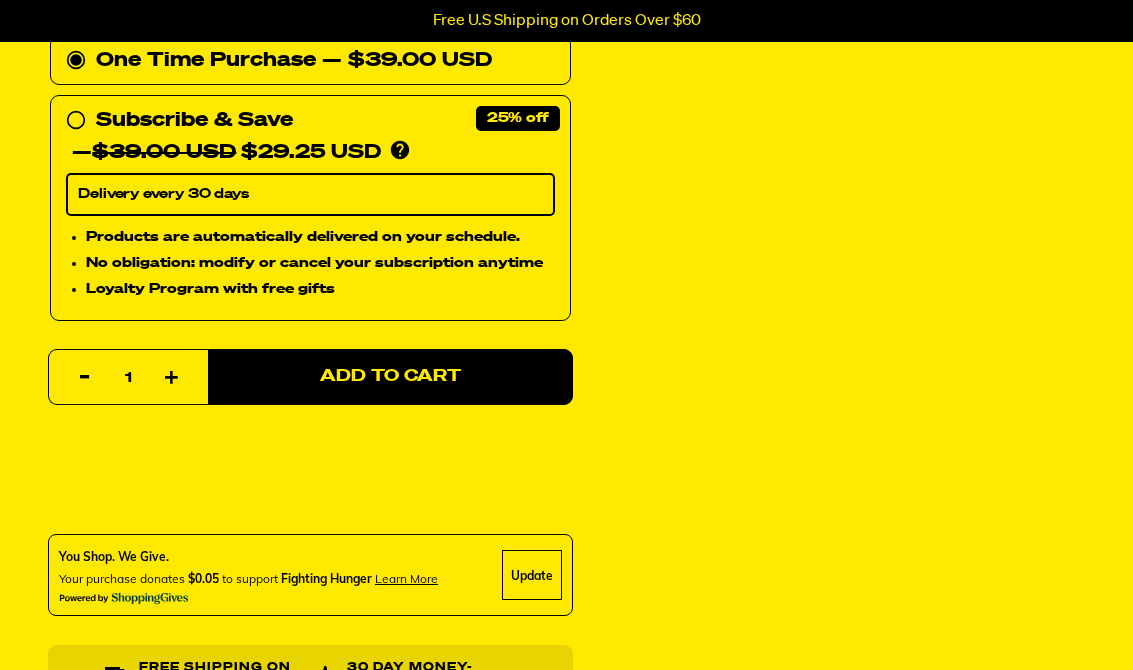 click on "Add to Cart" at bounding box center (390, 377) 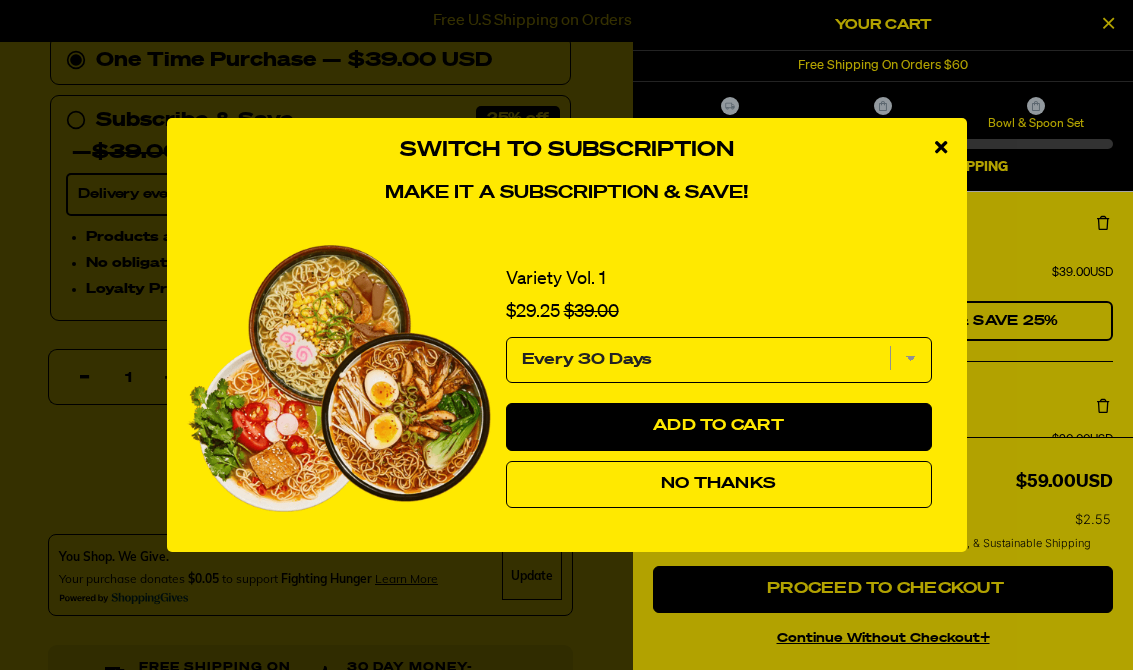 click on "No Thanks" at bounding box center (719, 485) 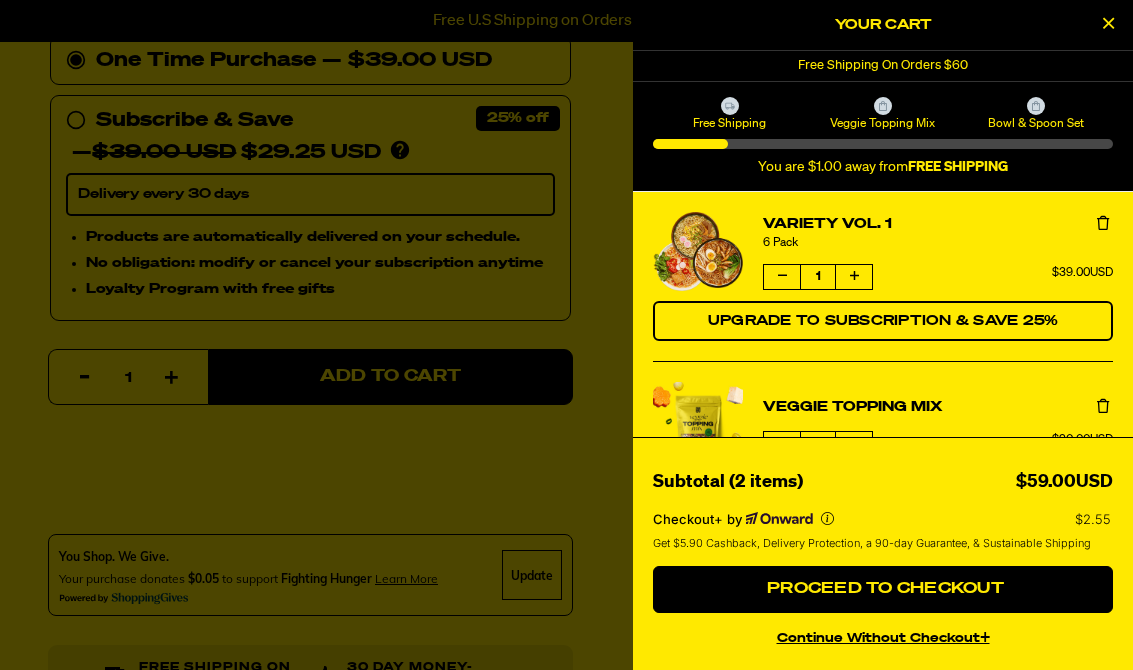 click at bounding box center [566, 335] 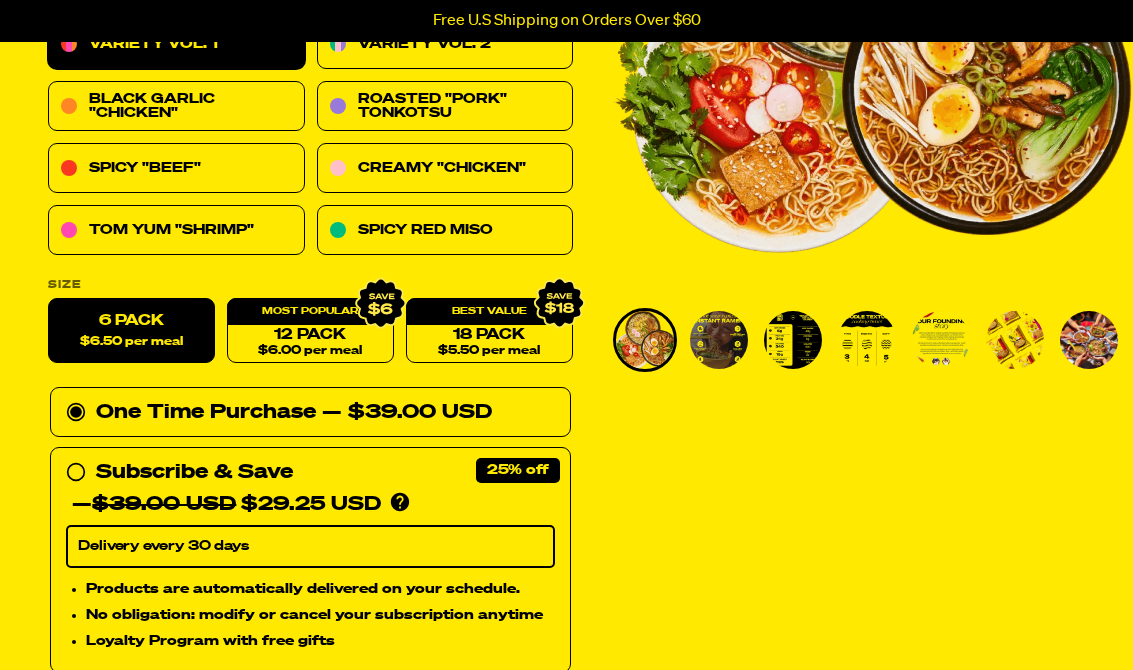 scroll, scrollTop: 317, scrollLeft: 0, axis: vertical 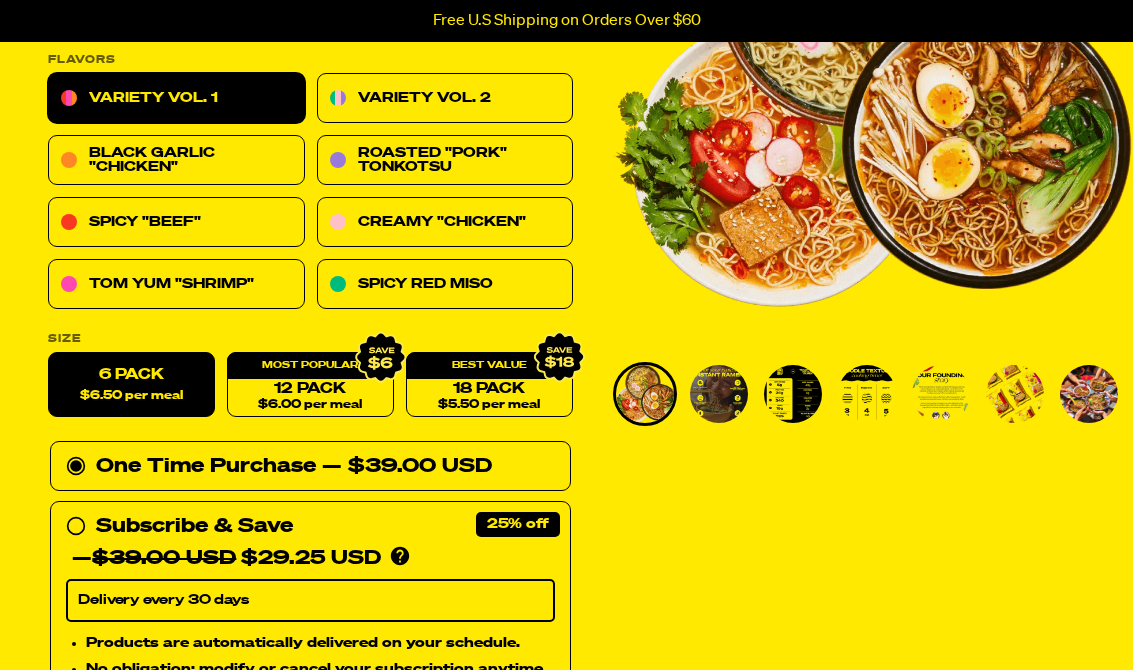 click on "Variety Vol. 2" at bounding box center [445, 99] 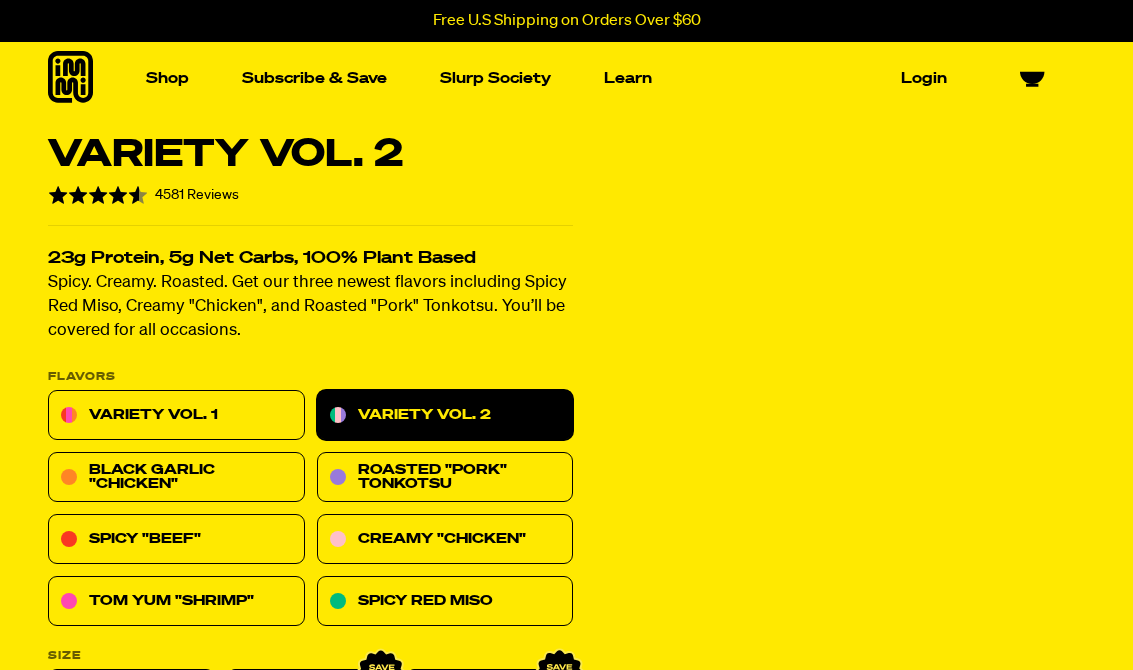scroll, scrollTop: 0, scrollLeft: 0, axis: both 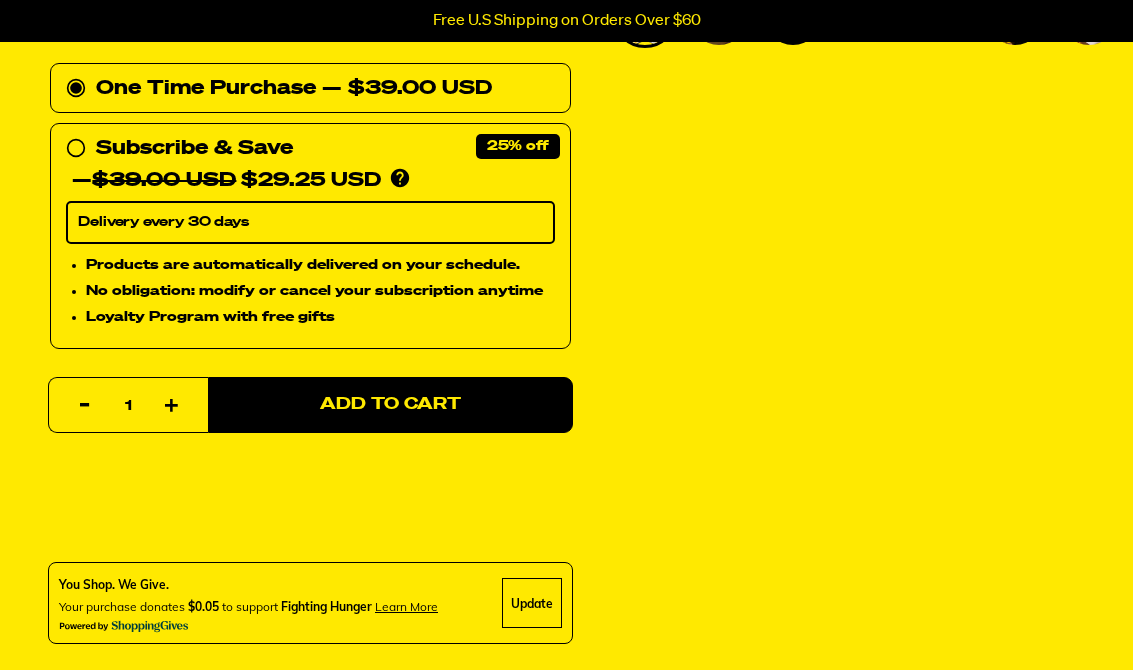 click on "Add to Cart" at bounding box center [390, 405] 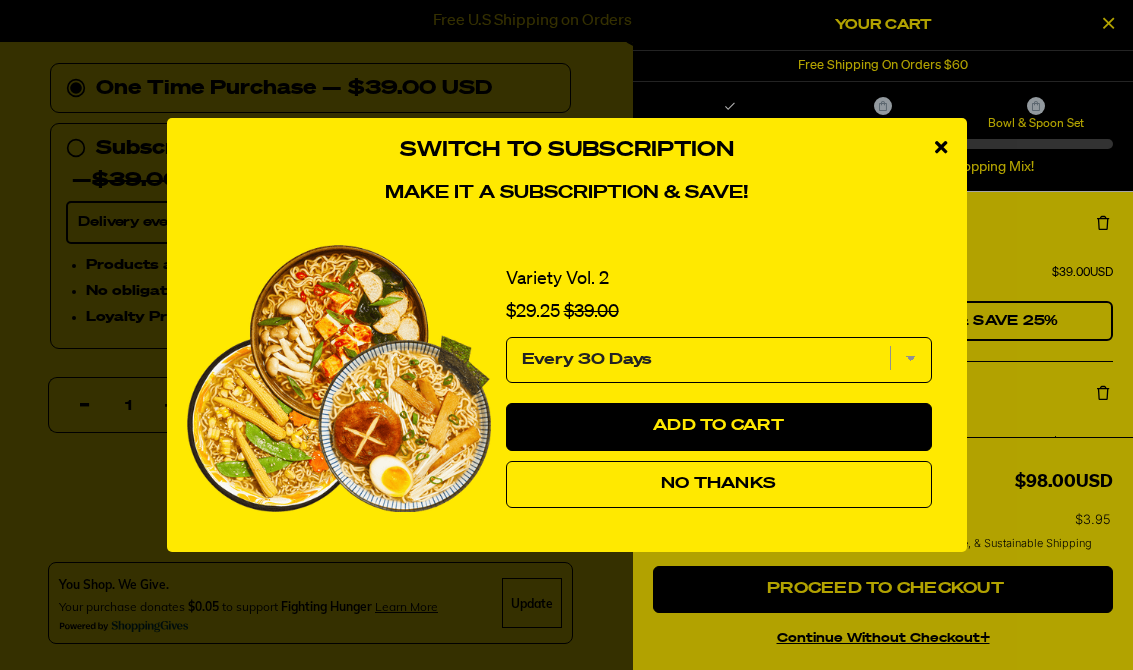 click on "No Thanks" at bounding box center [718, 484] 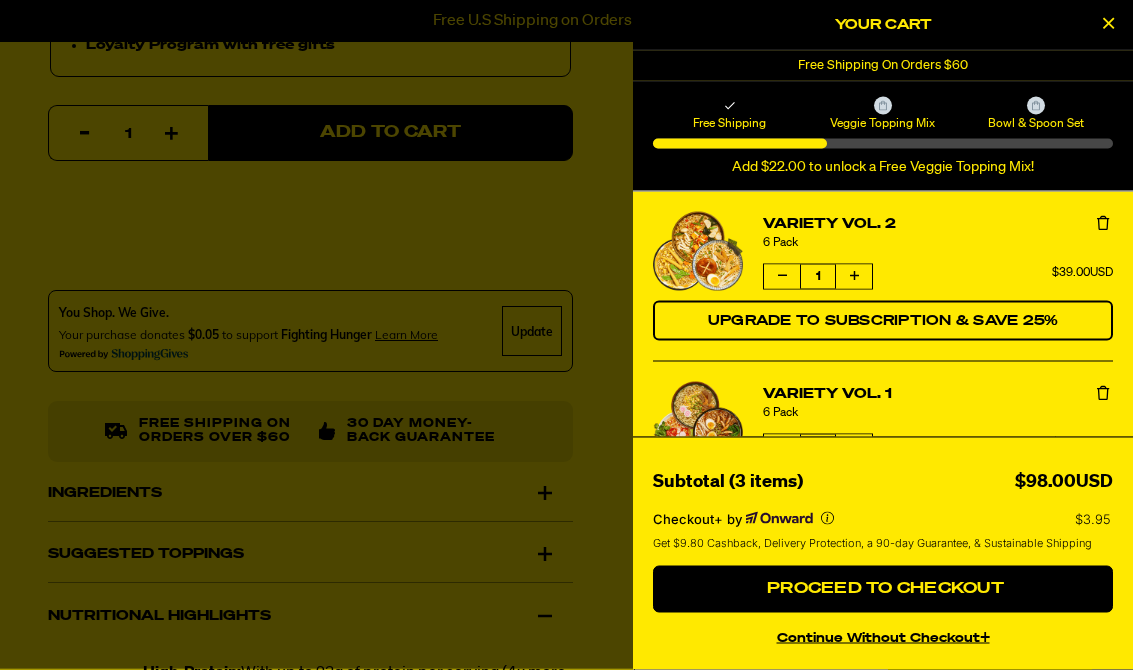 scroll, scrollTop: 967, scrollLeft: 0, axis: vertical 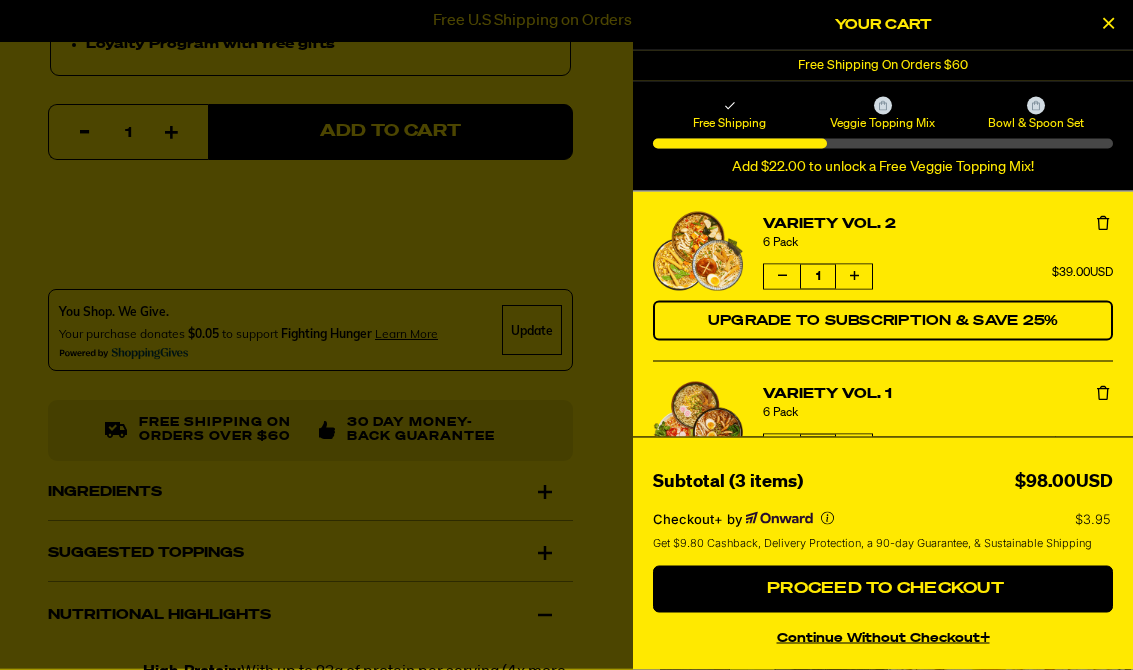 click at bounding box center (1108, 25) 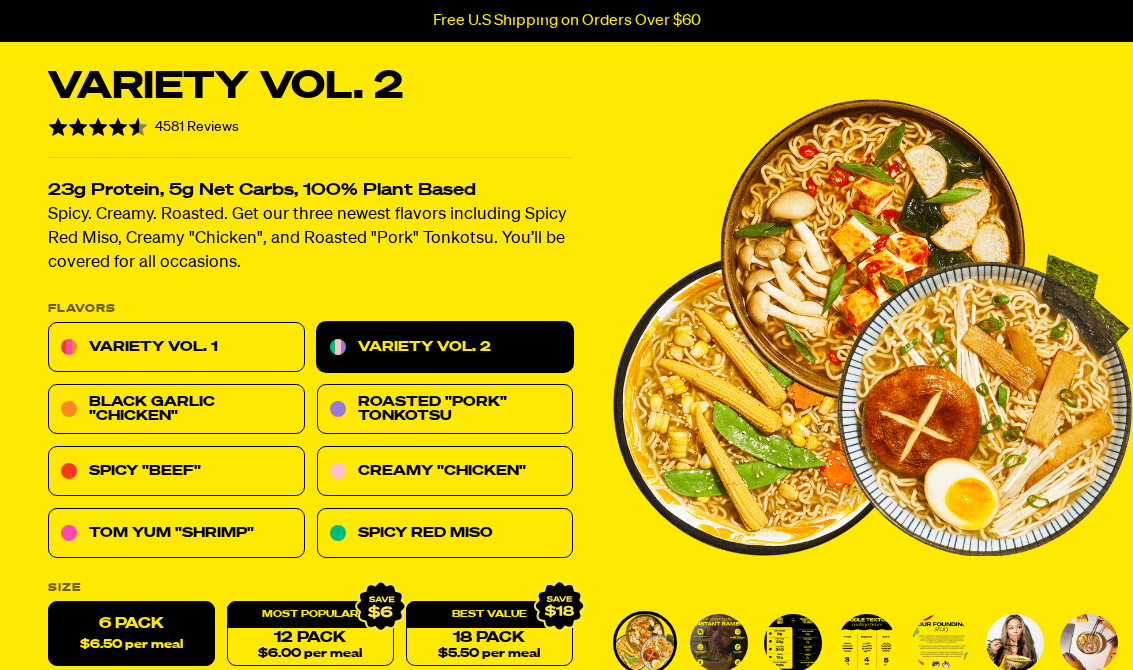 scroll, scrollTop: 0, scrollLeft: 0, axis: both 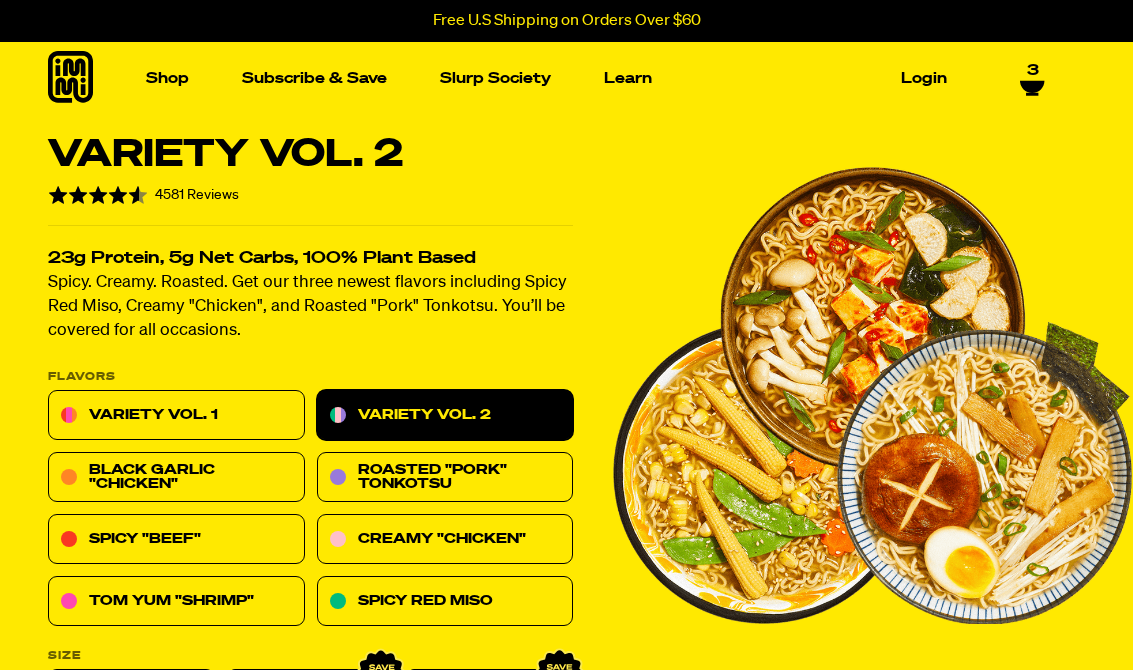 click on "3" at bounding box center (1033, 71) 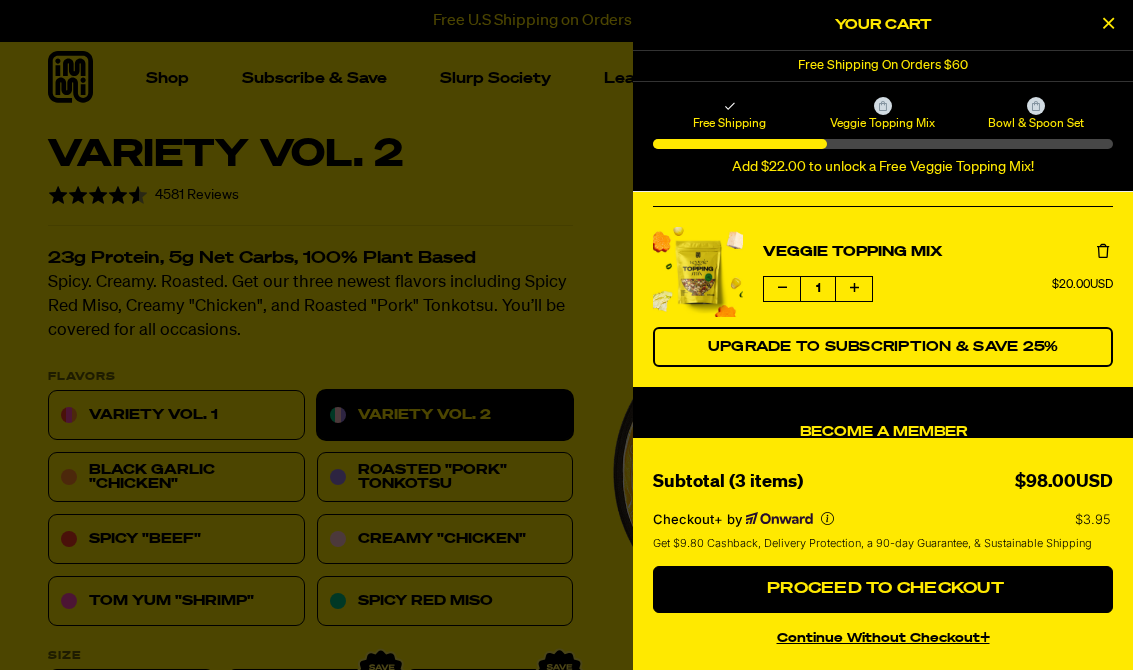 scroll, scrollTop: 326, scrollLeft: 0, axis: vertical 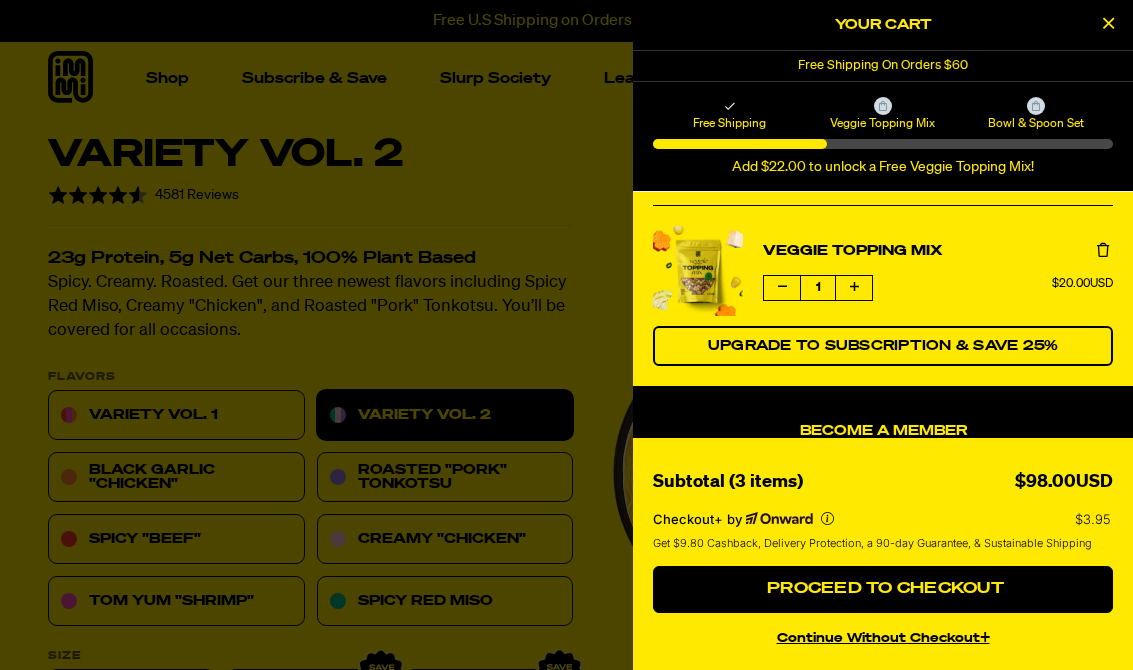 click on "Proceed to Checkout" at bounding box center [883, 589] 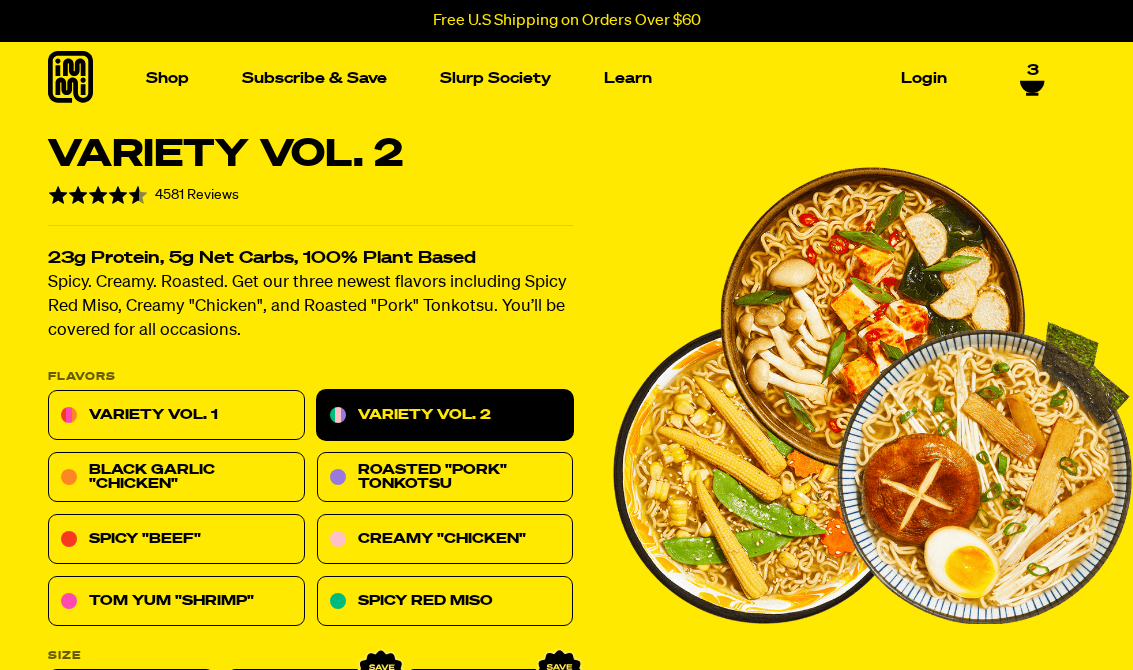 scroll, scrollTop: 0, scrollLeft: 0, axis: both 